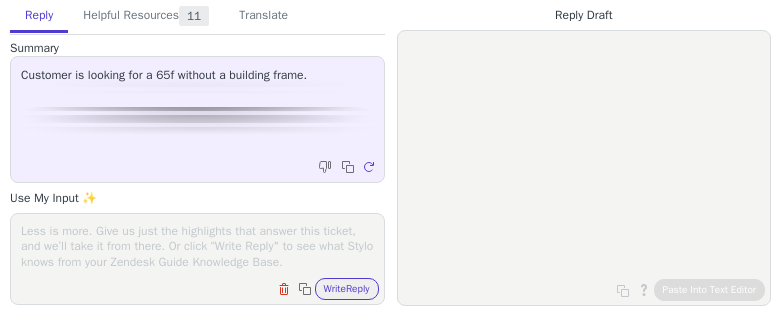 scroll, scrollTop: 0, scrollLeft: 0, axis: both 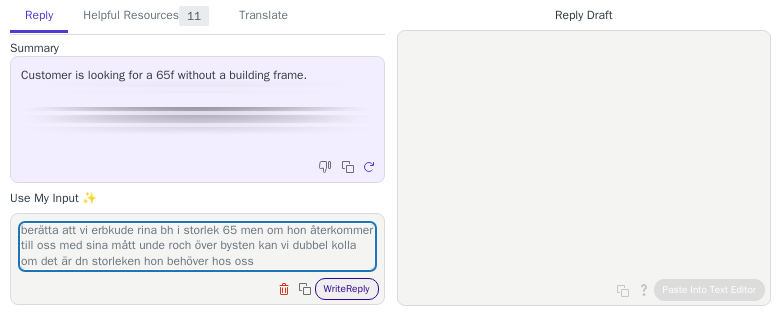 click on "Write  Reply" at bounding box center (347, 289) 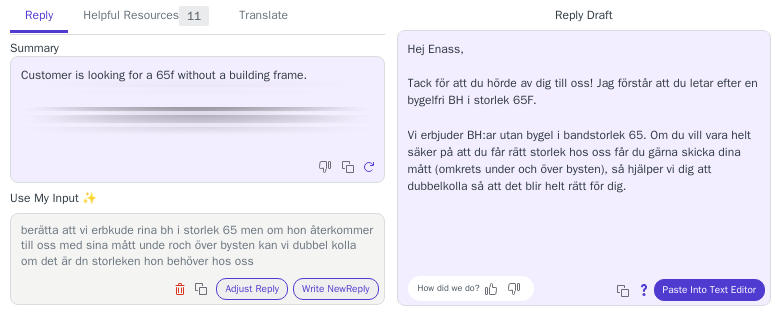 click on "berätta att vi erbkude rina bh i storlek 65 men om hon återkommer till oss med sina mått unde roch över bysten kan vi dubbel kolla om det är dn storleken hon behöver hos oss" at bounding box center [197, 246] 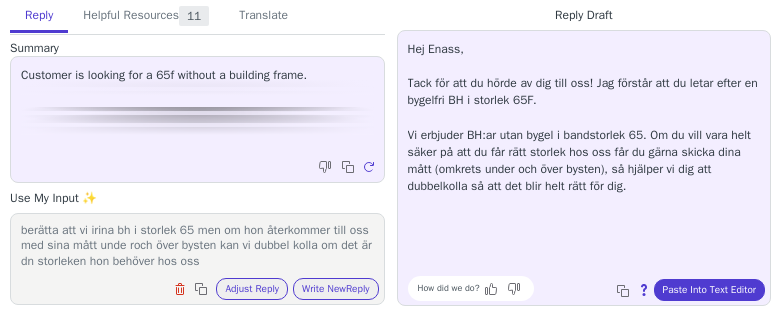 scroll, scrollTop: 0, scrollLeft: 0, axis: both 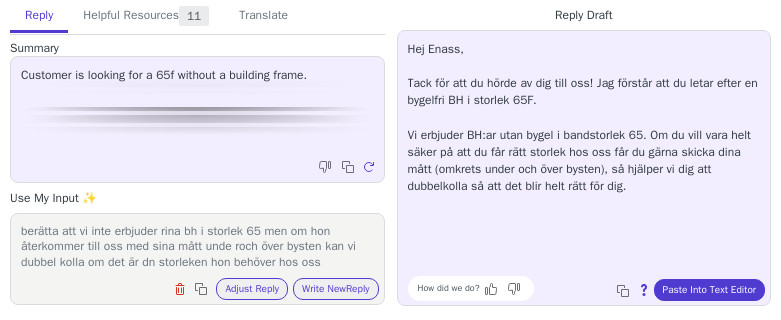 click on "berätta att vi inte erbjuder rina bh i storlek 65 men om hon återkommer till oss med sina mått unde roch över bysten kan vi dubbel kolla om det är dn storleken hon behöver hos oss" at bounding box center [197, 246] 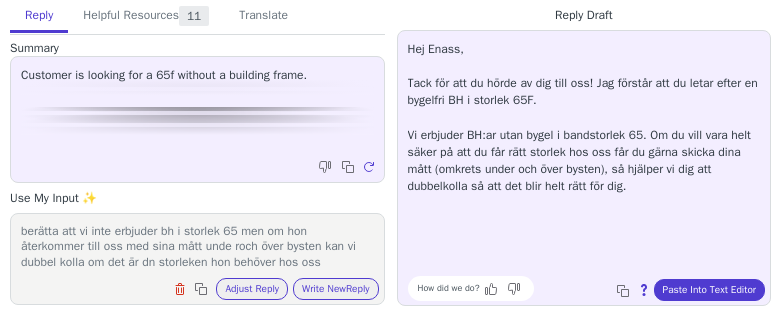 click on "berätta att vi inte erbjuder bh i storlek 65 men om hon återkommer till oss med sina mått unde roch över bysten kan vi dubbel kolla om det är dn storleken hon behöver hos oss" at bounding box center (197, 246) 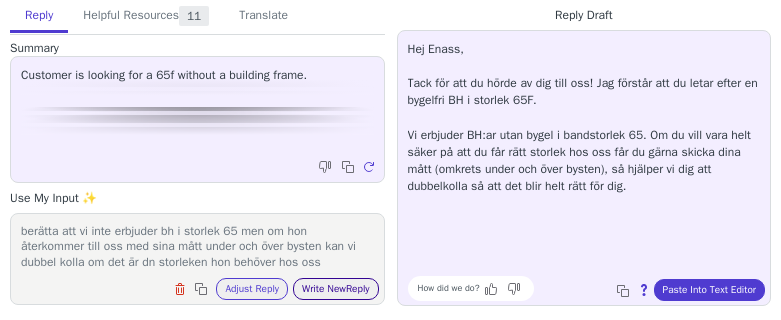 type on "berätta att vi inte erbjuder bh i storlek 65 men om hon återkommer till oss med sina mått under och över bysten kan vi dubbel kolla om det är dn storleken hon behöver hos oss" 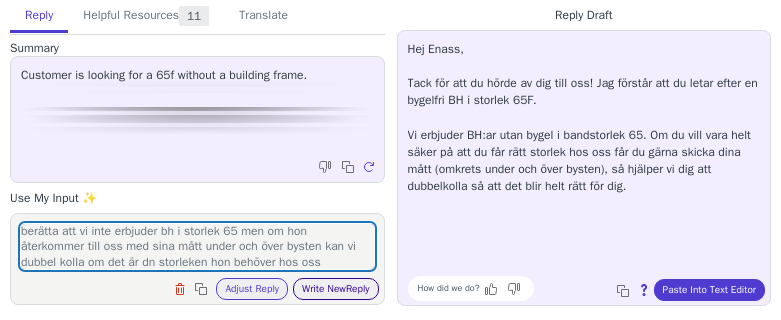 click on "Write New  Reply" at bounding box center (336, 289) 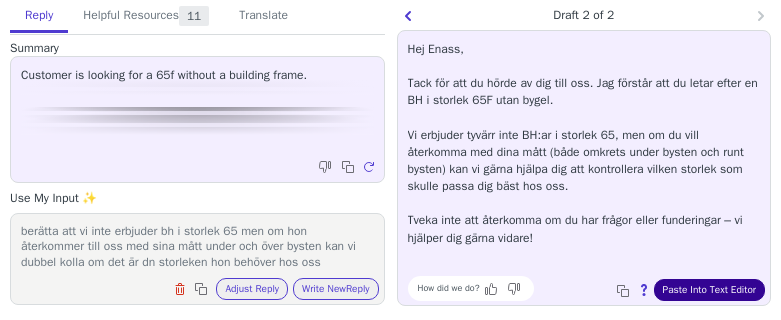 click on "Paste Into Text Editor" at bounding box center [709, 290] 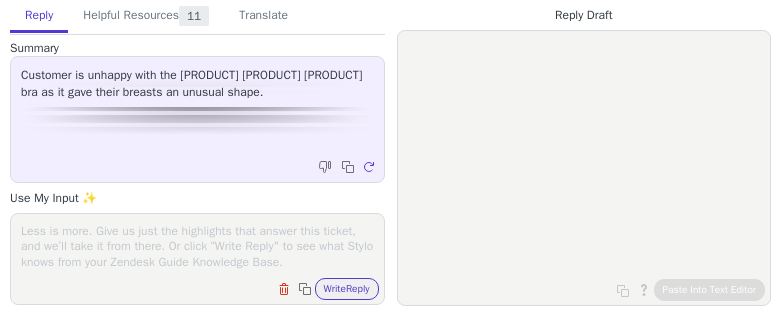 scroll, scrollTop: 0, scrollLeft: 0, axis: both 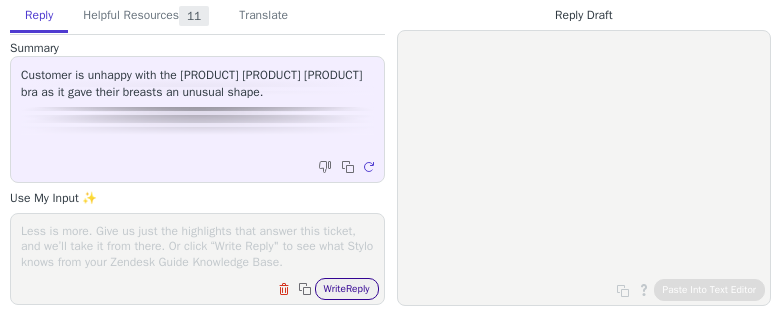 click on "Write  Reply" at bounding box center [347, 289] 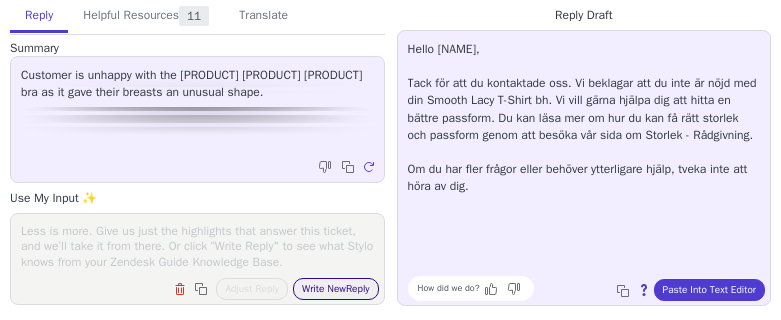 click on "Write New  Reply" at bounding box center [336, 289] 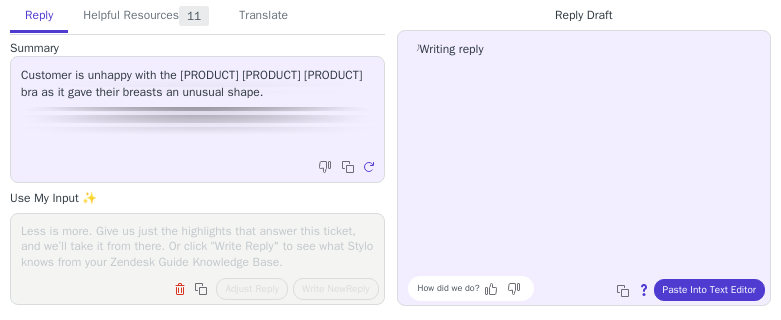 click at bounding box center [197, 246] 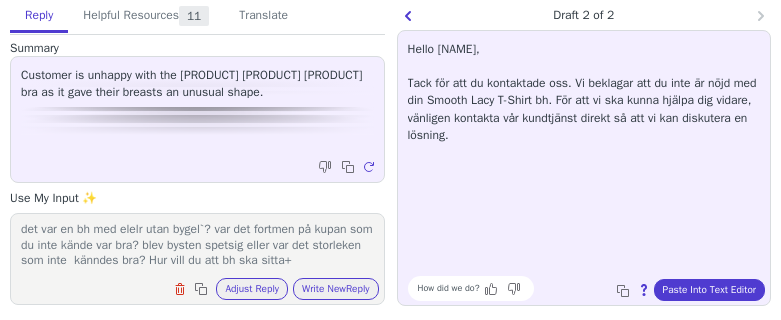 scroll, scrollTop: 32, scrollLeft: 0, axis: vertical 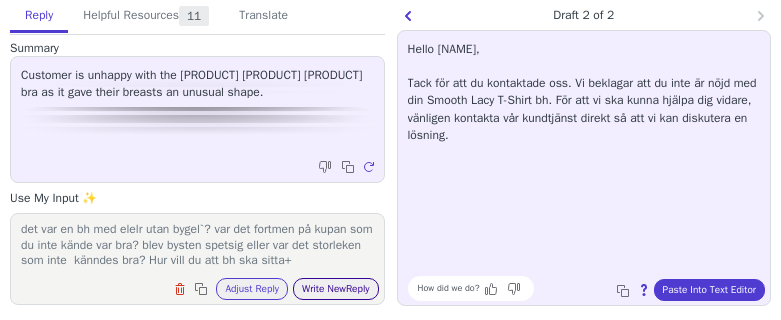 click on "Write New  Reply" at bounding box center (336, 289) 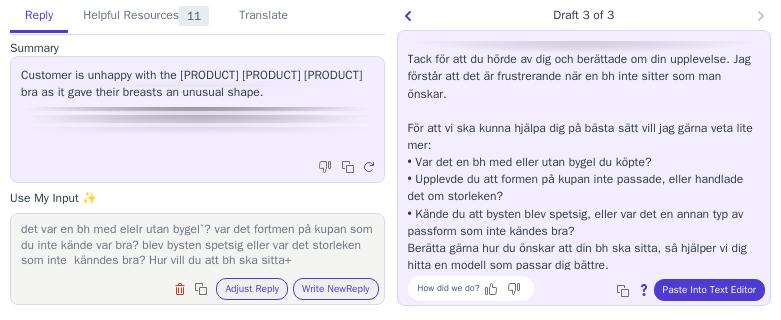 scroll, scrollTop: 28, scrollLeft: 0, axis: vertical 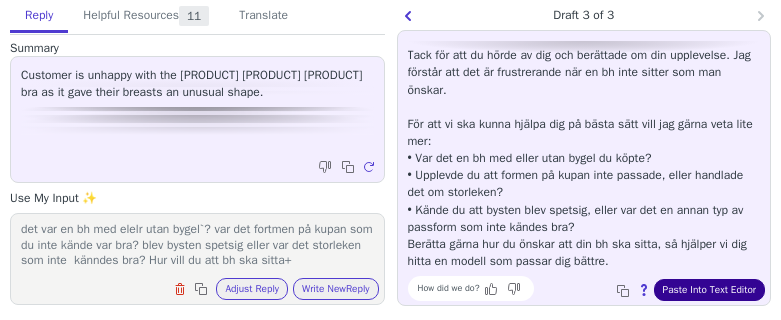 click on "Paste Into Text Editor" at bounding box center [709, 290] 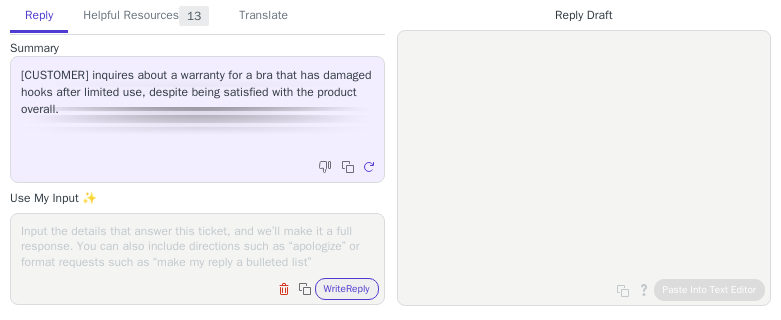 scroll, scrollTop: 0, scrollLeft: 0, axis: both 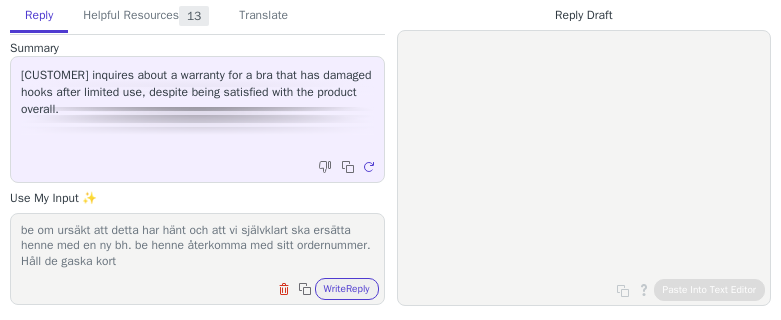 type on "be om ursäkt att detta har hänt och att vi självklart ska ersätta henne med en ny bh. be henne återkomma med sitt ordernummer.
Håll de gaska kort" 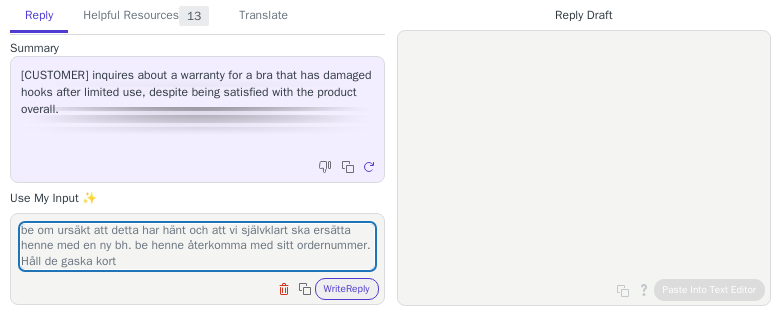 click on "be om ursäkt att detta har hänt och att vi självklart ska ersätta henne med en ny bh. be henne återkomma med sitt ordernummer.
Håll de gaska kort Clear field Copy to clipboard Write  Reply" at bounding box center [197, 259] 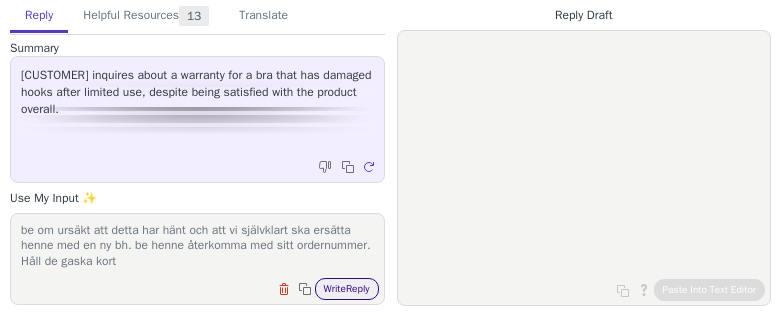 click on "Write  Reply" at bounding box center [347, 289] 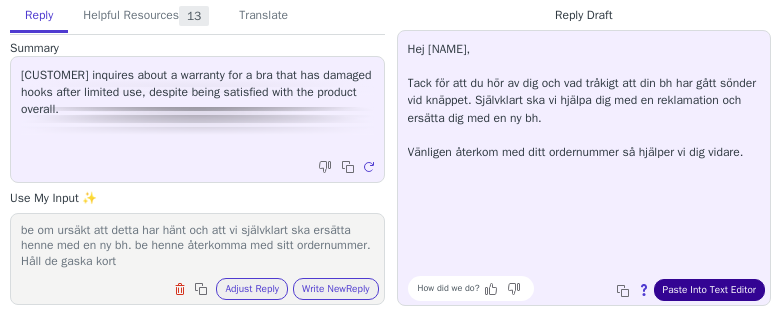 click on "Paste Into Text Editor" at bounding box center (709, 290) 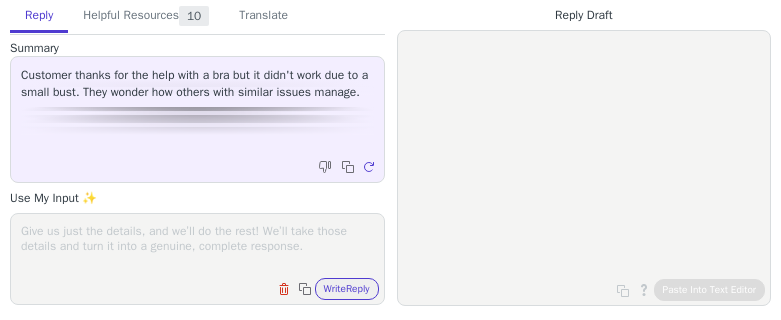 scroll, scrollTop: 0, scrollLeft: 0, axis: both 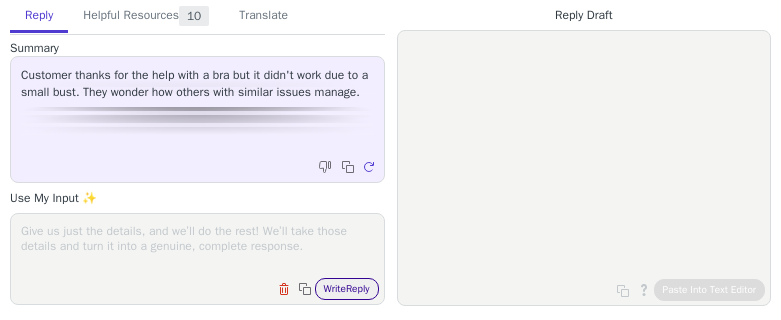 click on "Write  Reply" at bounding box center (347, 289) 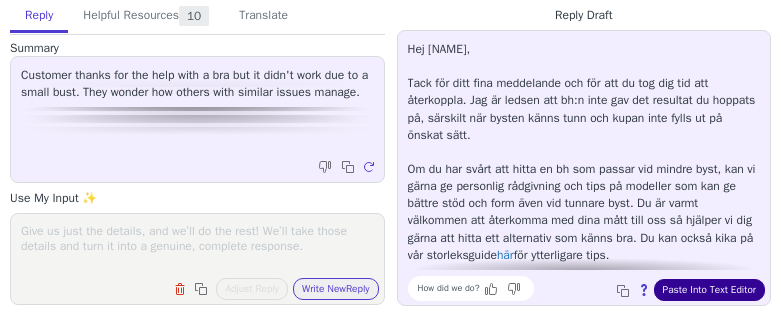 click on "Paste Into Text Editor" at bounding box center [709, 290] 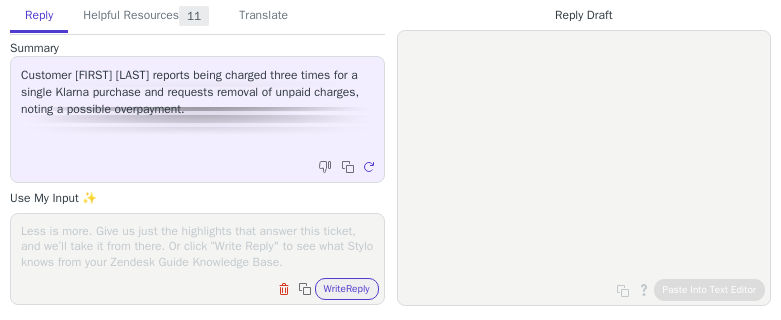 scroll, scrollTop: 0, scrollLeft: 0, axis: both 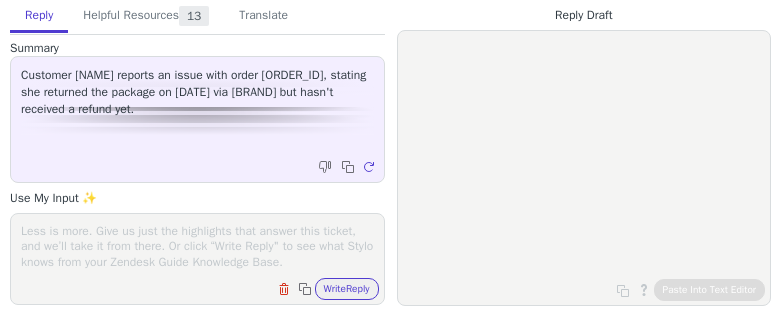 click at bounding box center (197, 246) 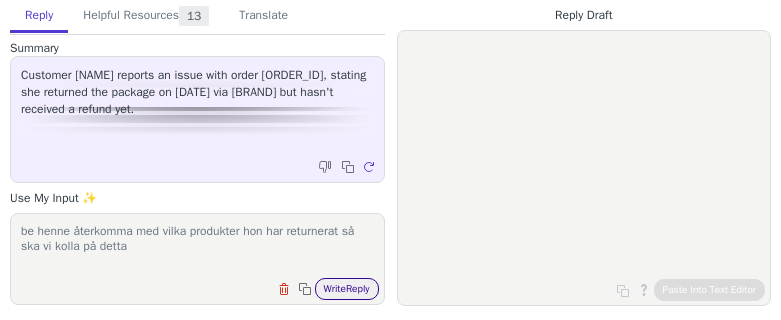 type on "be henne återkomma med vilka produkter hon har returnerat så ska vi kolla på detta" 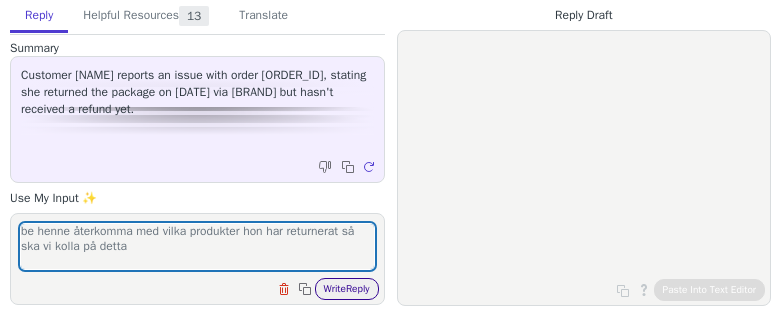 click on "Write  Reply" at bounding box center [347, 289] 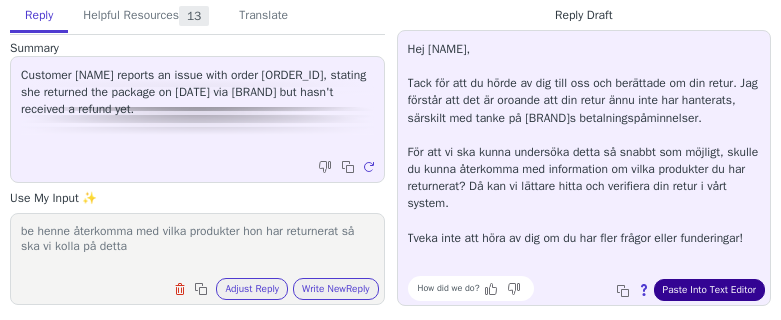 click on "Paste Into Text Editor" at bounding box center (709, 290) 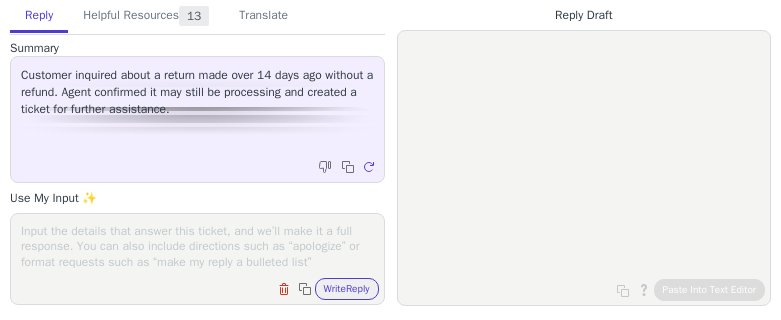 scroll, scrollTop: 0, scrollLeft: 0, axis: both 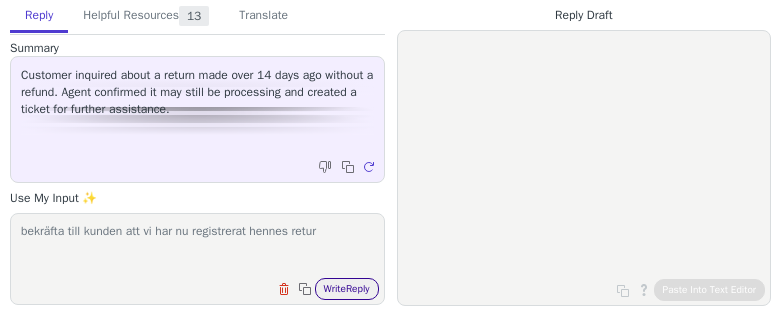type on "bekräfta till kunden att vi har nu registrerat hennes retur" 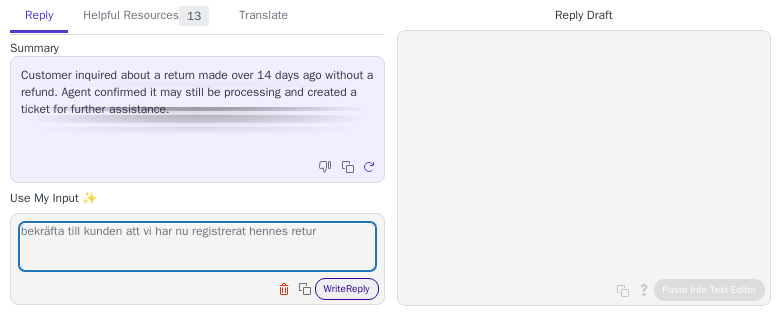 click on "Write  Reply" at bounding box center [347, 289] 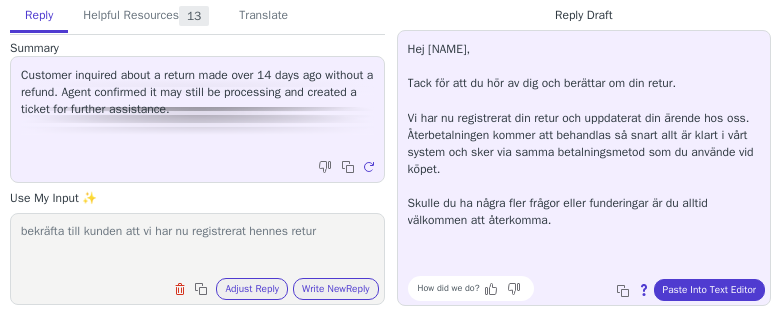 click on "Hej [NAME], Tack för att du hör av dig och berättar om din retur. Vi har nu registrerat din retur och uppdaterat din ärende hos oss. Återbetalningen kommer att behandlas så snart allt är klart i vårt system och sker via samma betalningsmetod som du använde vid köpet. Skulle du ha några fler frågor eller funderingar är du alltid välkommen att återkomma. How did we do?   Copy to clipboard About this reply Paste Into Text Editor" at bounding box center (584, 168) 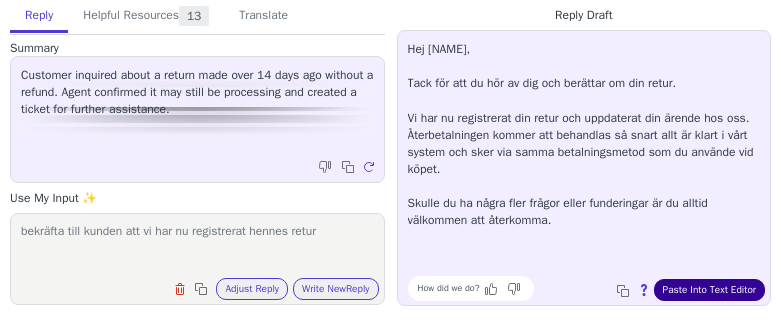 click on "Paste Into Text Editor" at bounding box center (709, 290) 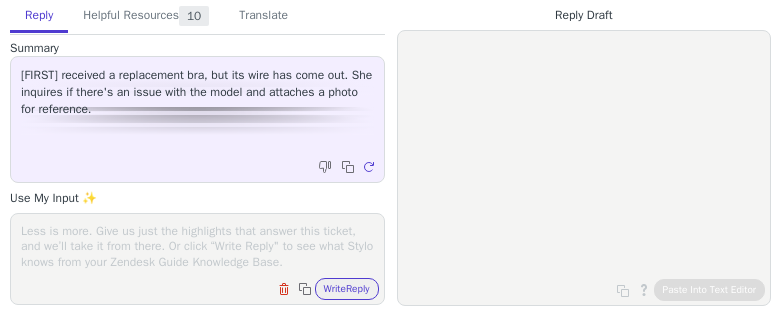scroll, scrollTop: 0, scrollLeft: 0, axis: both 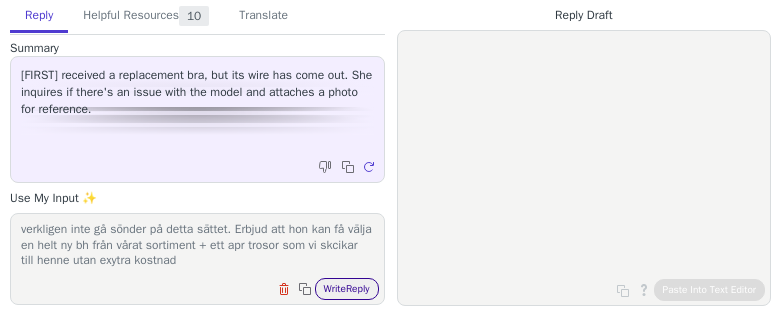 type on "be så hemskt mycket om ursäkt att detta har hänt igen! de ska verkligen inte gå sönder på detta sättet. Erbjud att hon kan få välja en helt ny bh från vårat sortiment + ett apr trosor som vi skcikar till henne utan exytra kostnad" 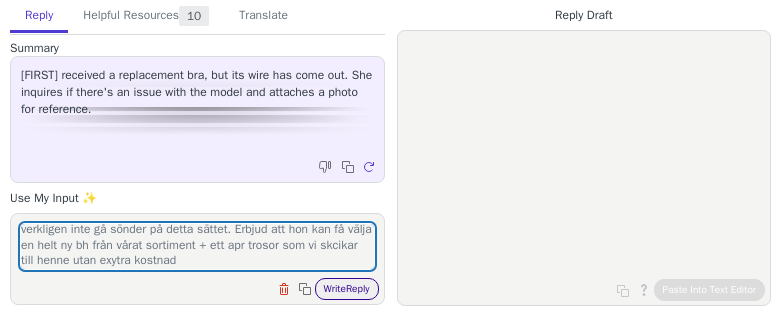 click on "Write  Reply" at bounding box center (347, 289) 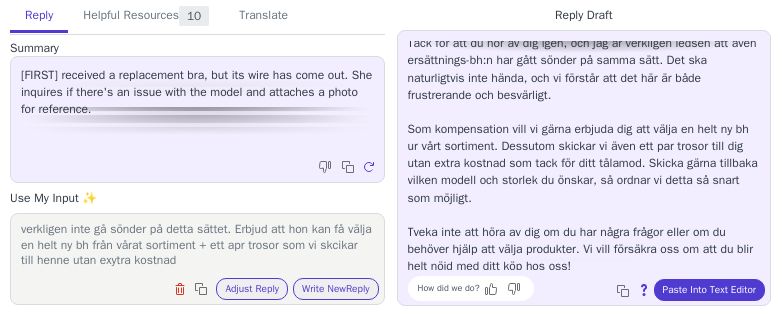 scroll, scrollTop: 41, scrollLeft: 0, axis: vertical 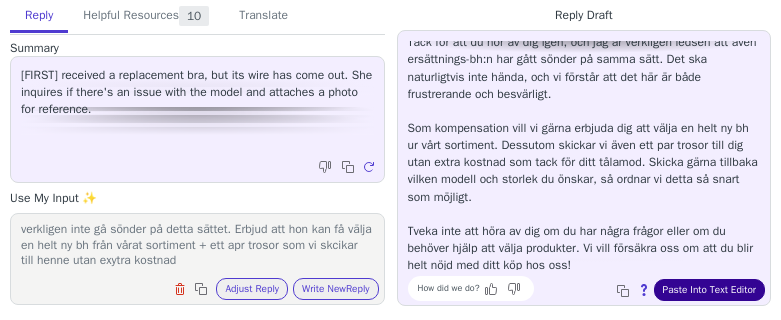 click on "Paste Into Text Editor" at bounding box center [709, 290] 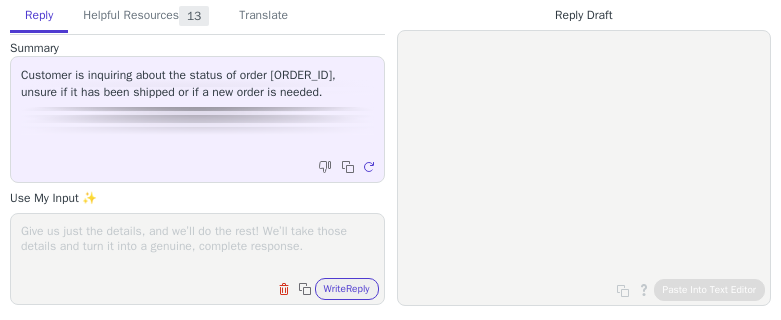 scroll, scrollTop: 0, scrollLeft: 0, axis: both 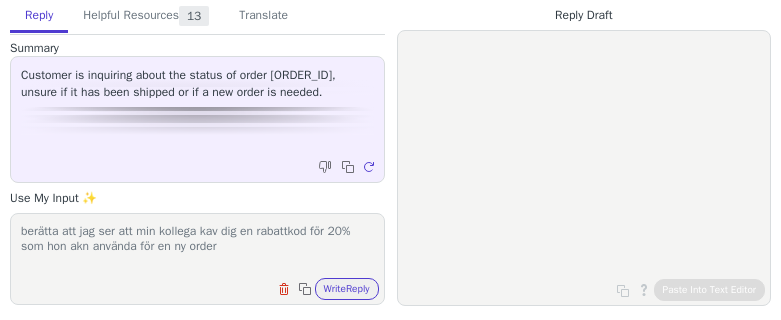 paste on "[ORDER_ID]" 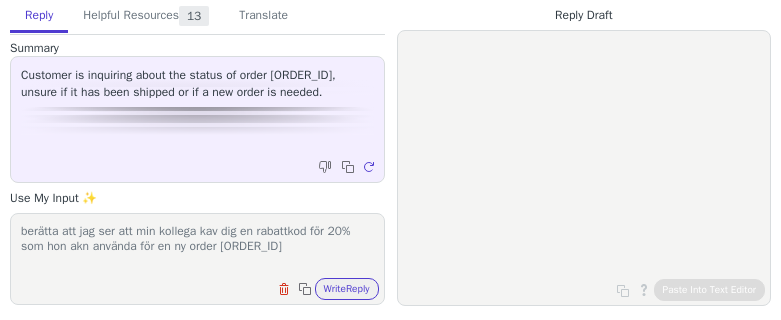 click on "berätta att jag ser att min kollega kav dig en rabattkod för 20% som hon akn använda för en ny order [ORDER_ID]" at bounding box center (197, 246) 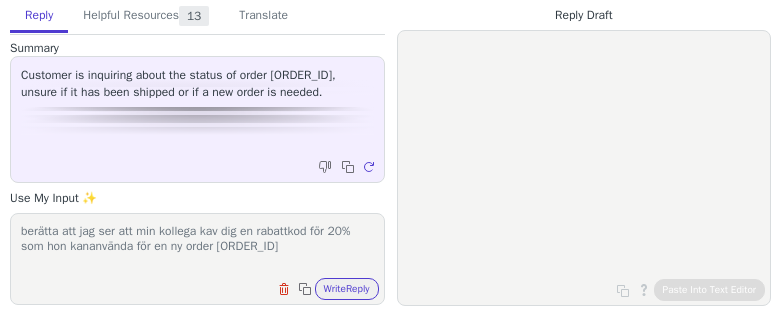 click on "berätta att jag ser att min kollega kav dig en rabattkod för 20% som hon kananvända för en ny order [ORDER_ID]" at bounding box center (197, 246) 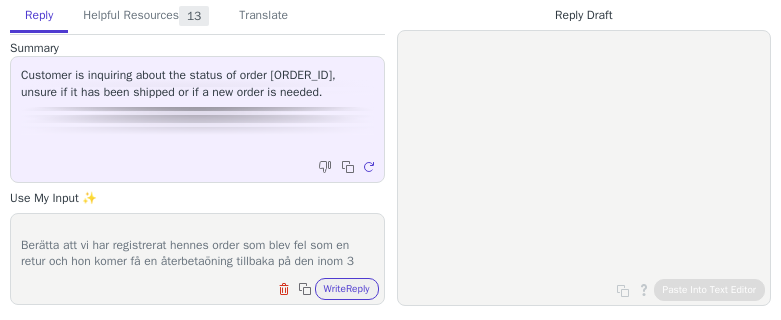 scroll, scrollTop: 48, scrollLeft: 0, axis: vertical 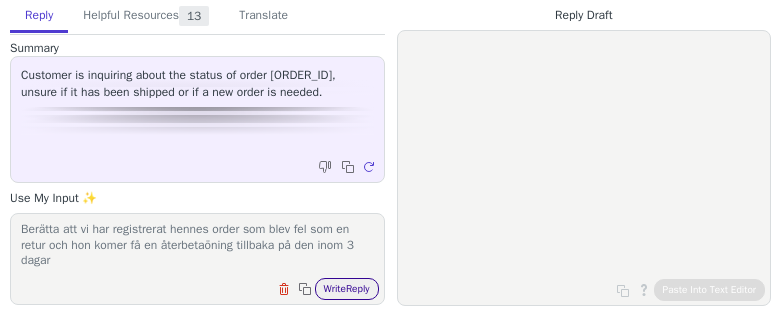 type on "berätta att jag ser att min kollega kav dig en rabattkod för 20% som hon kananvända för en ny order [ORDER_ID]
Berätta att vi har registrerat hennes order som blev fel som en retur och hon komer få en återbetaöning tillbaka på den inom 3 dagar" 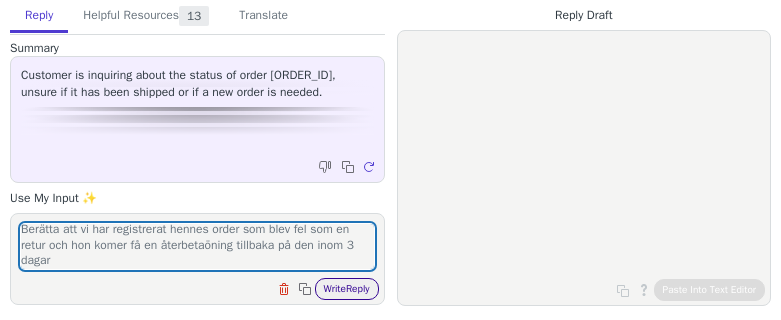 click on "Write  Reply" at bounding box center [347, 289] 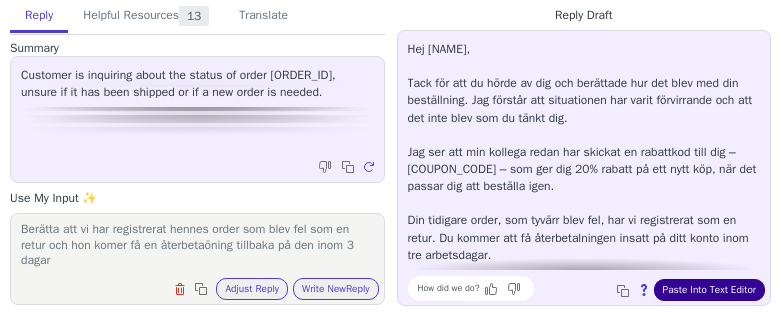 click on "Paste Into Text Editor" at bounding box center [709, 290] 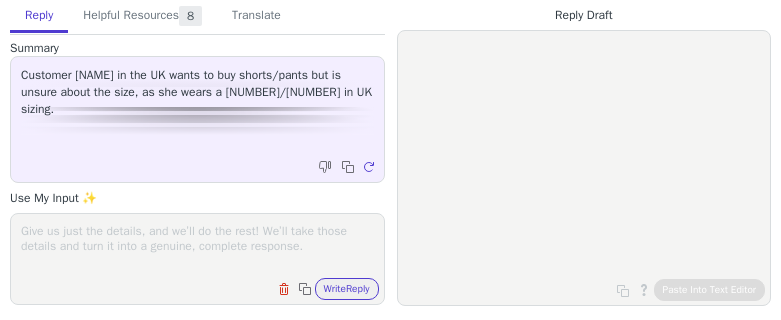 scroll, scrollTop: 0, scrollLeft: 0, axis: both 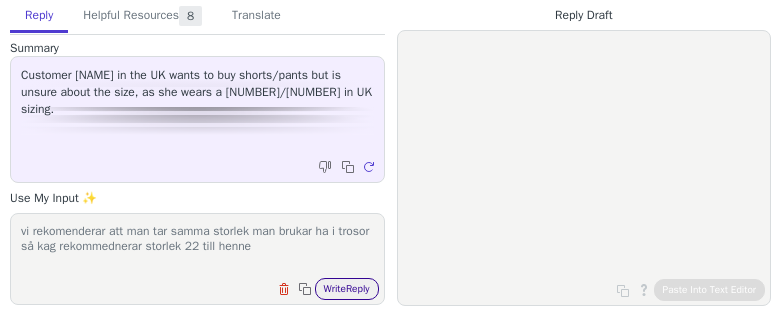 type on "vi rekomenderar att man tar samma storlek man brukar ha i trosor så kag rekommednerar storlek 22 till henne" 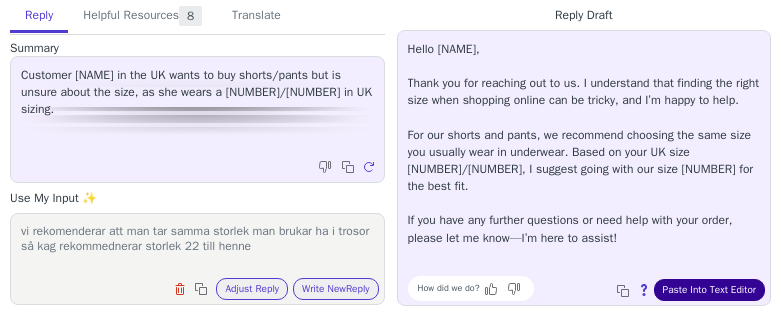 click on "Paste Into Text Editor" at bounding box center [709, 290] 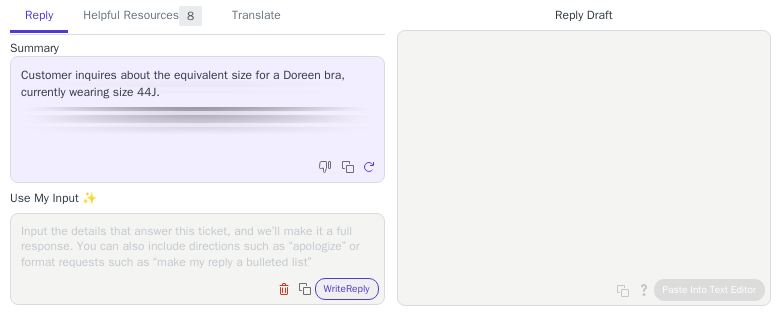 scroll, scrollTop: 0, scrollLeft: 0, axis: both 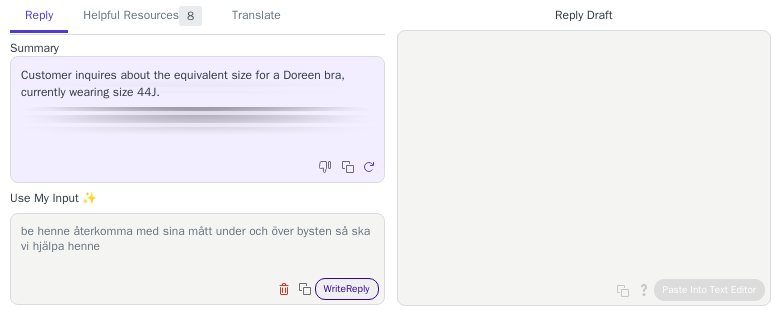 type on "be henne återkomma med sina mått under och över bysten så ska vi hjälpa henne" 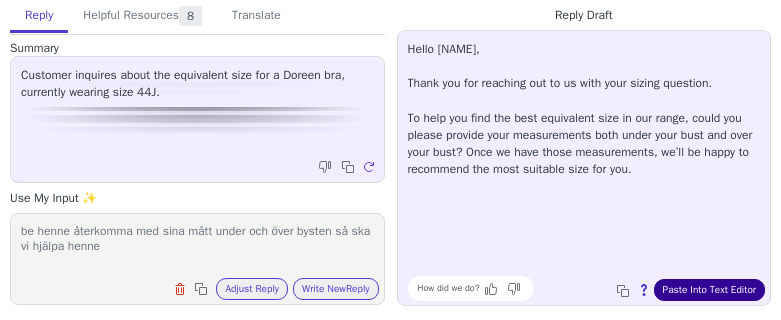 click on "Paste Into Text Editor" at bounding box center [709, 290] 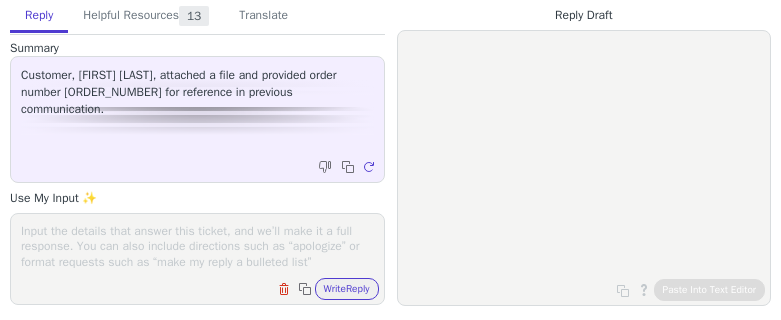 scroll, scrollTop: 0, scrollLeft: 0, axis: both 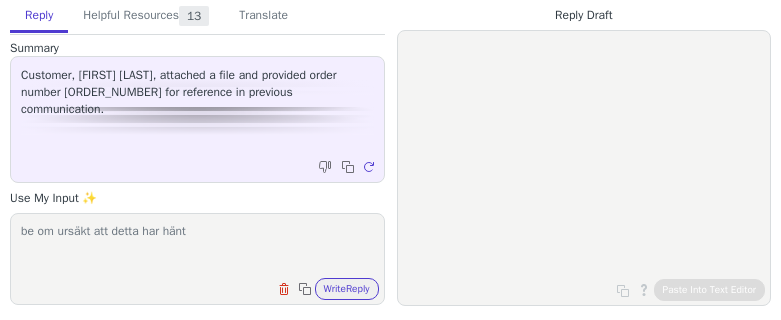 click on "be om ursäkt att detta har hänt" at bounding box center [197, 246] 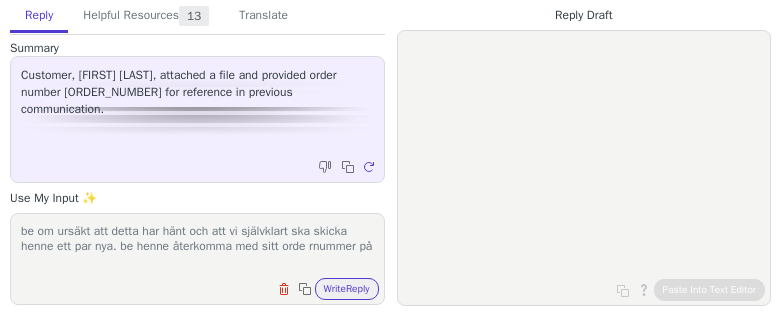 scroll, scrollTop: 1, scrollLeft: 0, axis: vertical 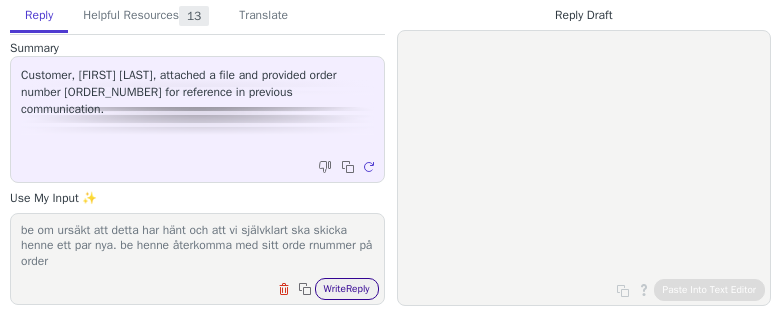 type on "be om ursäkt att detta har hänt och att vi självklart ska skicka henne ett par nya. be henne återkomma med sitt orde rnummer på order" 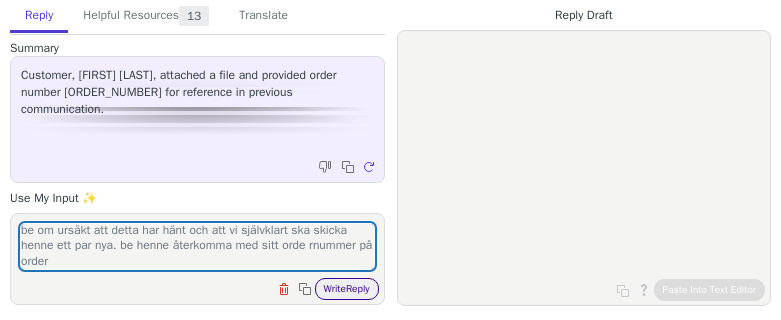 click on "Write  Reply" at bounding box center (347, 289) 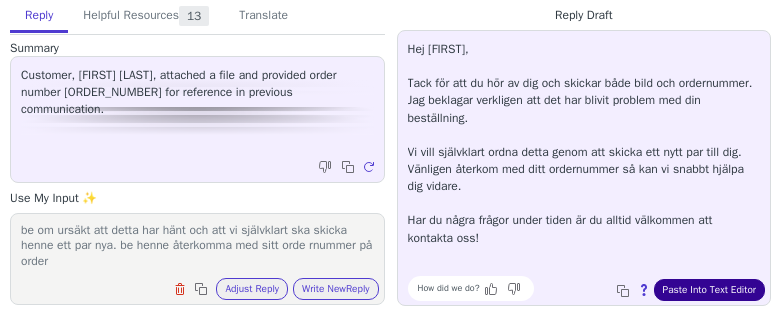 click on "Paste Into Text Editor" at bounding box center [709, 290] 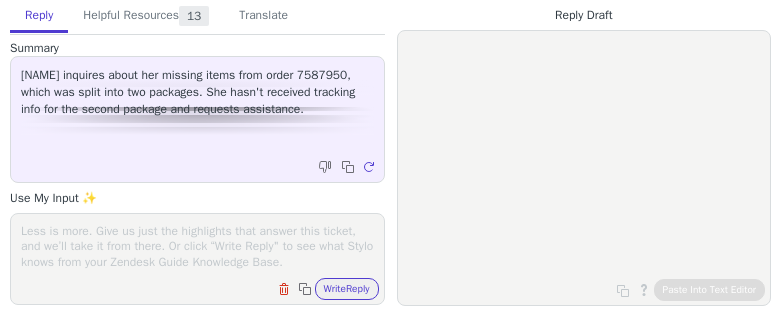scroll, scrollTop: 0, scrollLeft: 0, axis: both 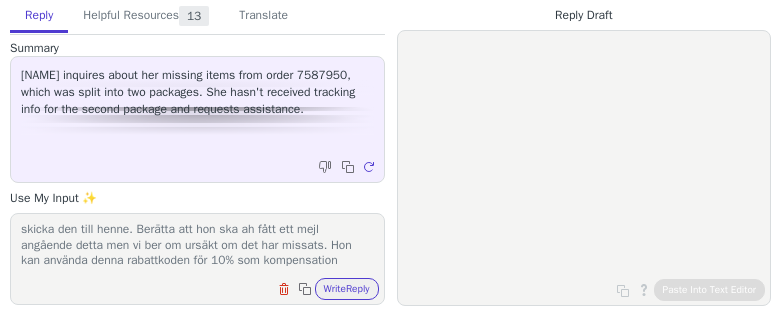 paste on "10 %: [COUPON]" 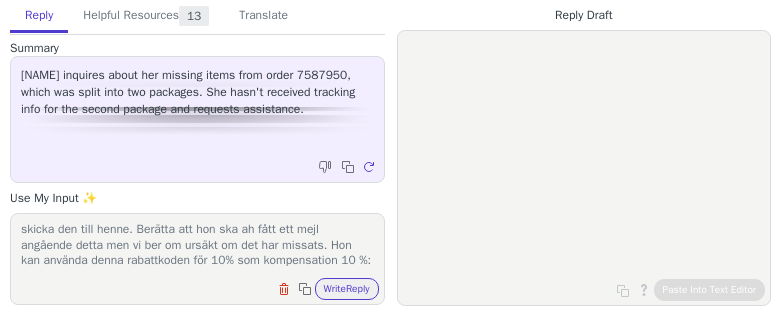 scroll, scrollTop: 32, scrollLeft: 0, axis: vertical 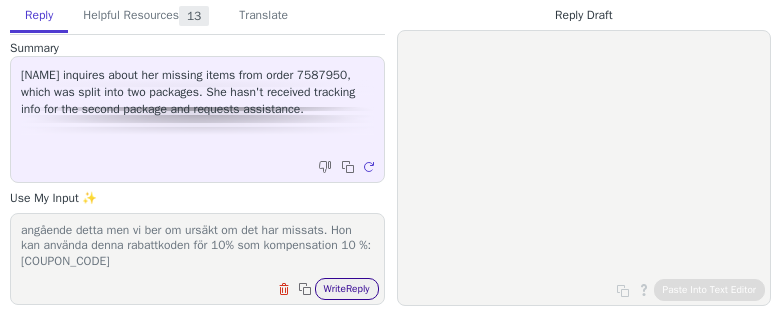 type on "berätta att bikini överdelen tog slut på lagret så vi kunde tyvärr inte skicka den till henne. Berätta att hon ska ah fått ett mejl angående detta men vi ber om ursäkt om det har missats. Hon kan använda denna rabattkoden för 10% som kompensation 10 %: [COUPON_CODE]" 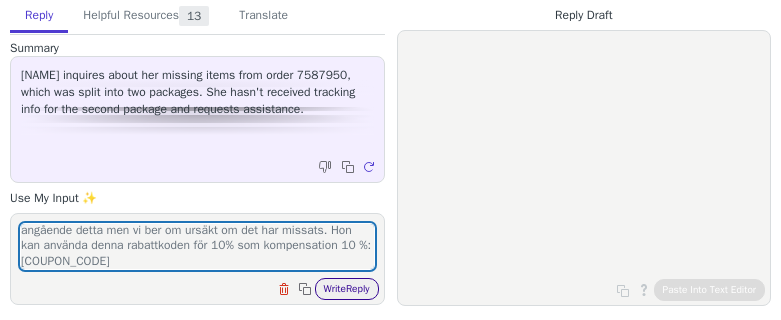 click on "Write  Reply" at bounding box center (347, 289) 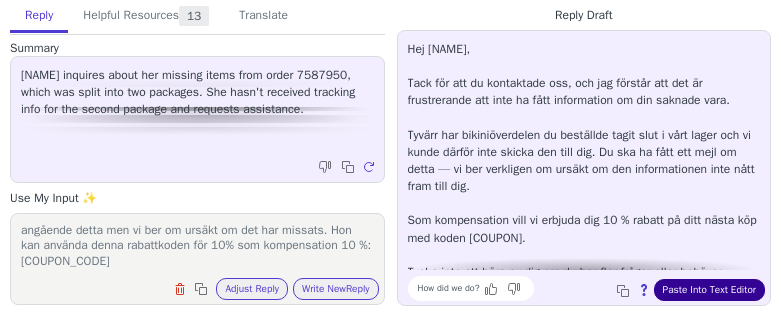click on "Paste Into Text Editor" at bounding box center (709, 290) 